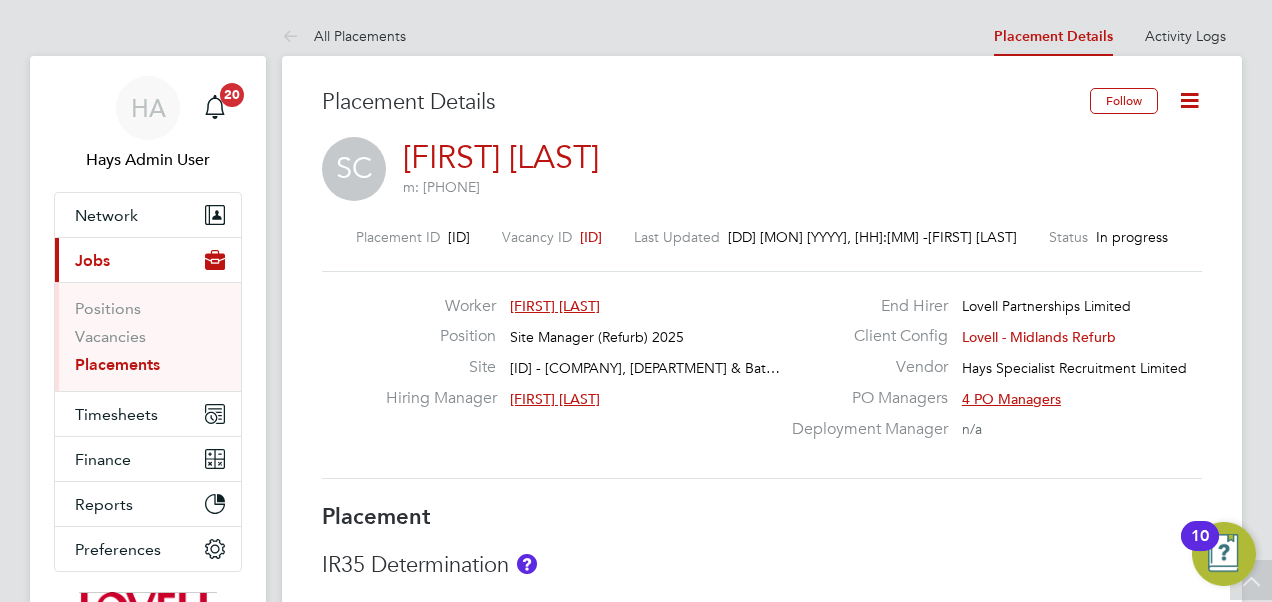 scroll, scrollTop: 113, scrollLeft: 0, axis: vertical 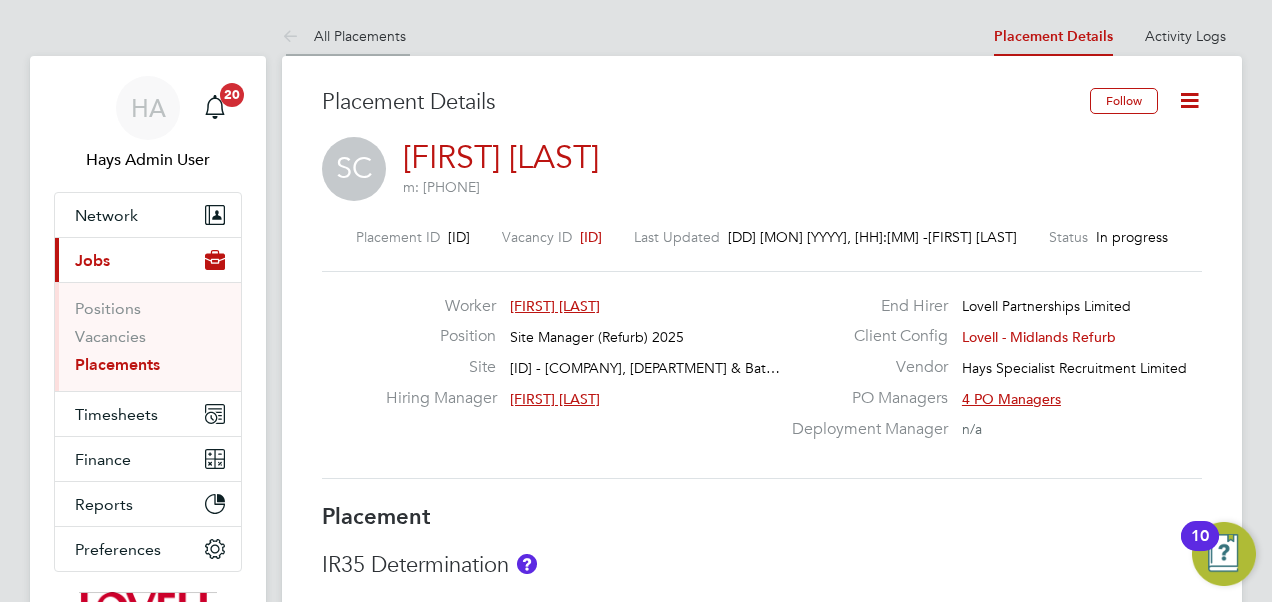 click at bounding box center [294, 37] 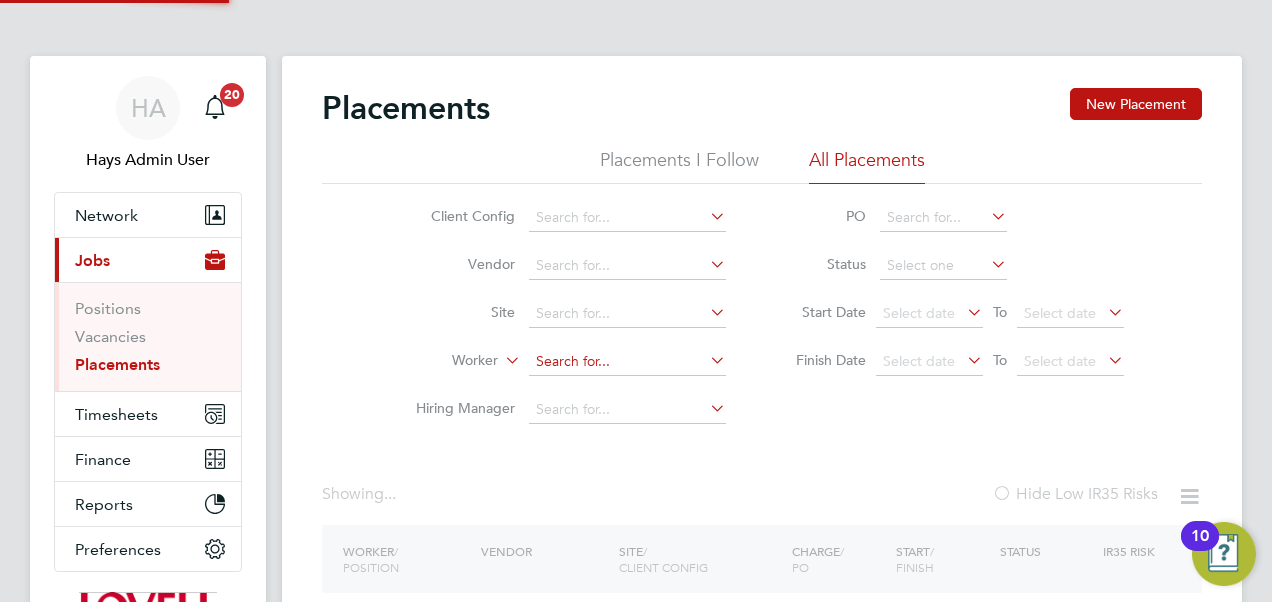 click 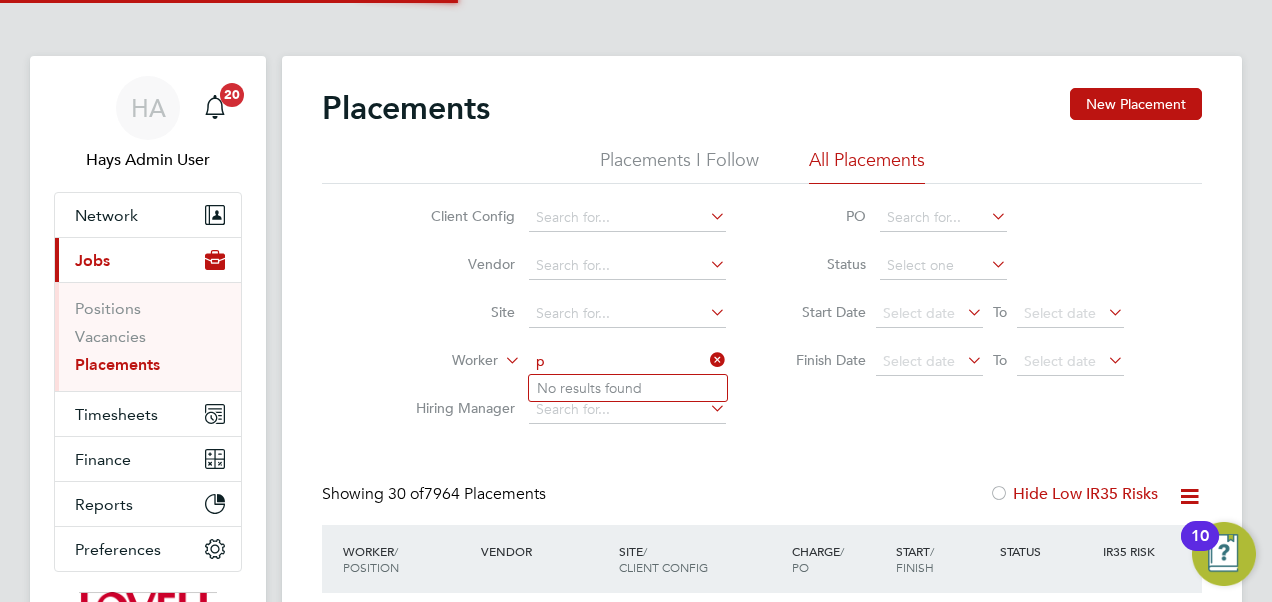 scroll, scrollTop: 10, scrollLeft: 10, axis: both 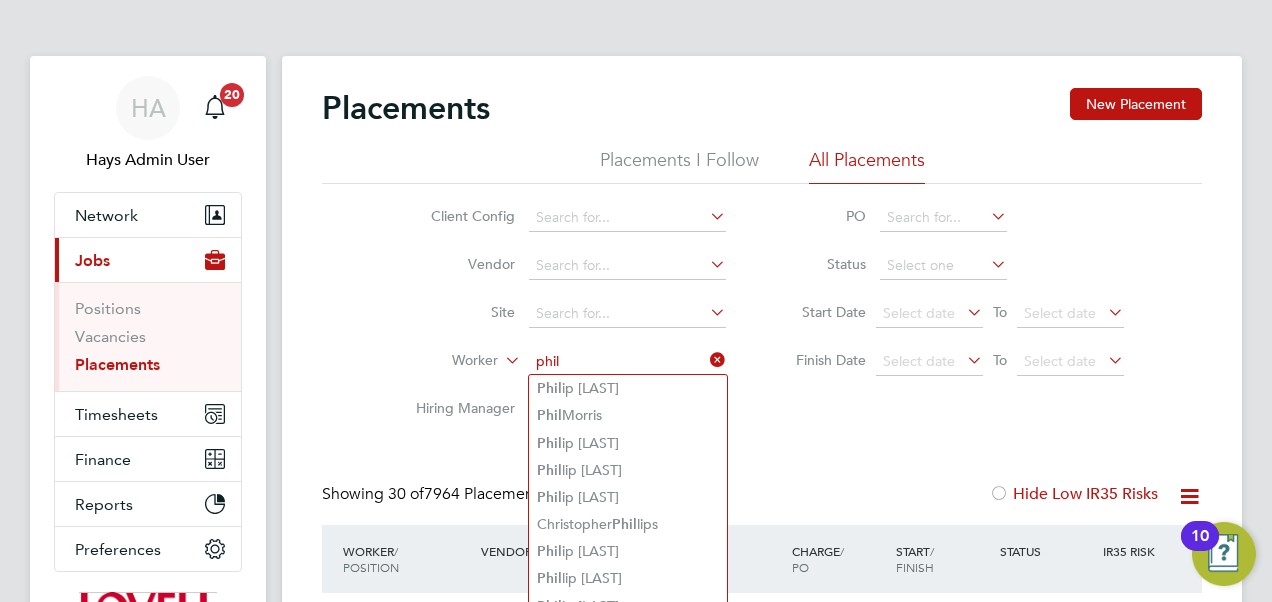 type on "phil" 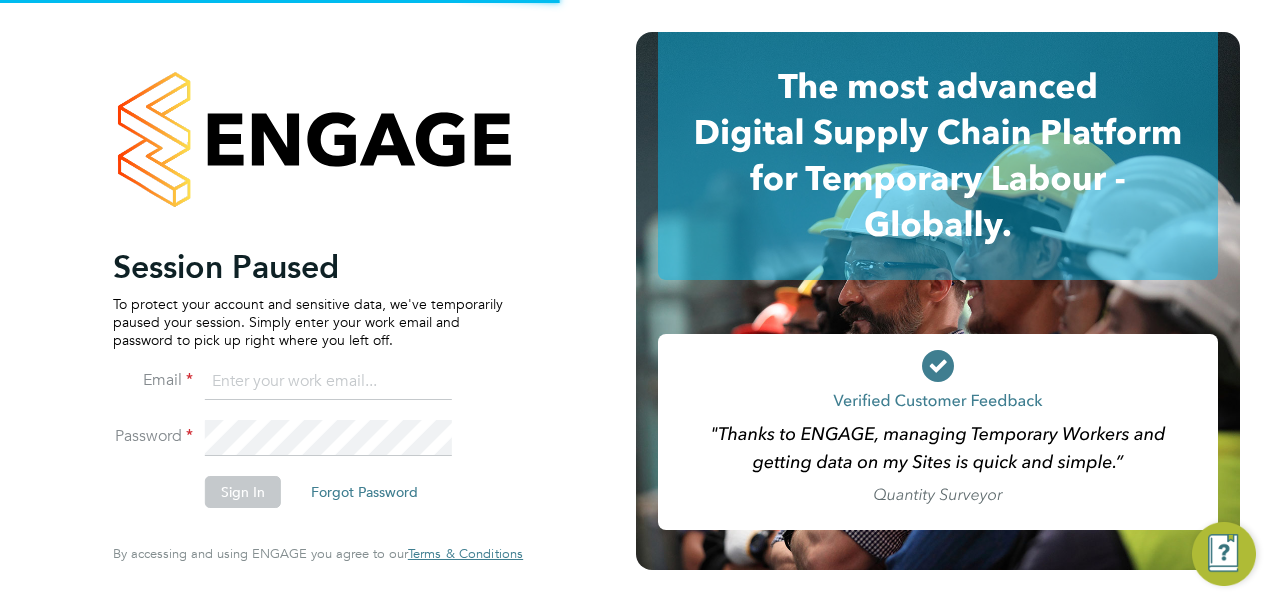 scroll, scrollTop: 0, scrollLeft: 0, axis: both 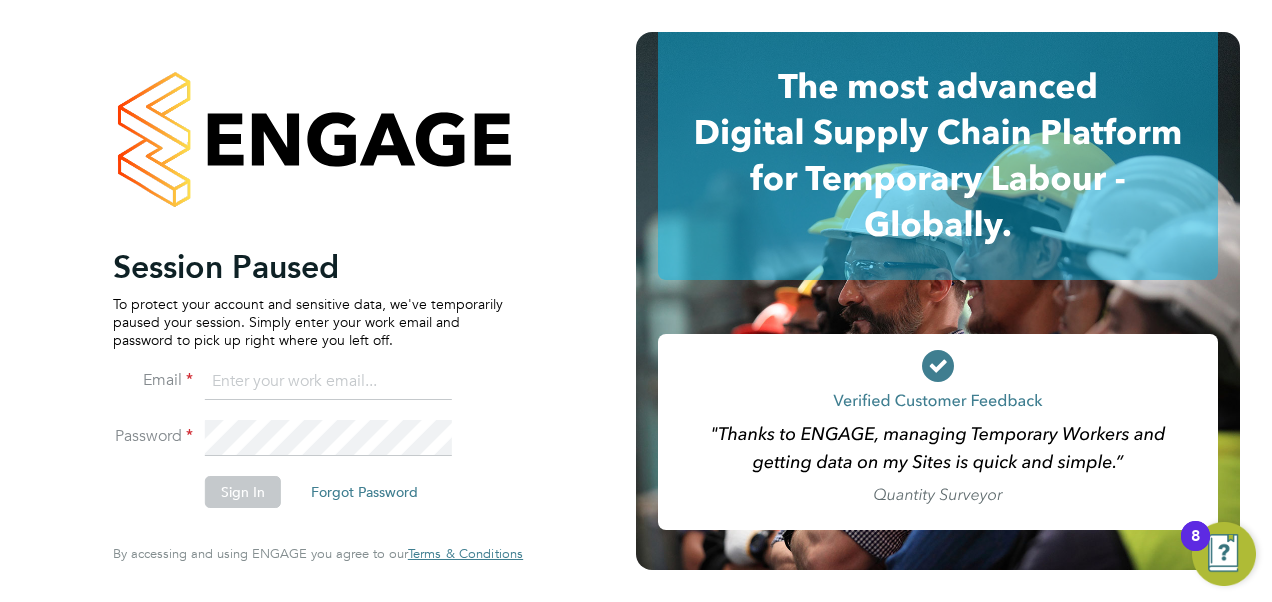 click 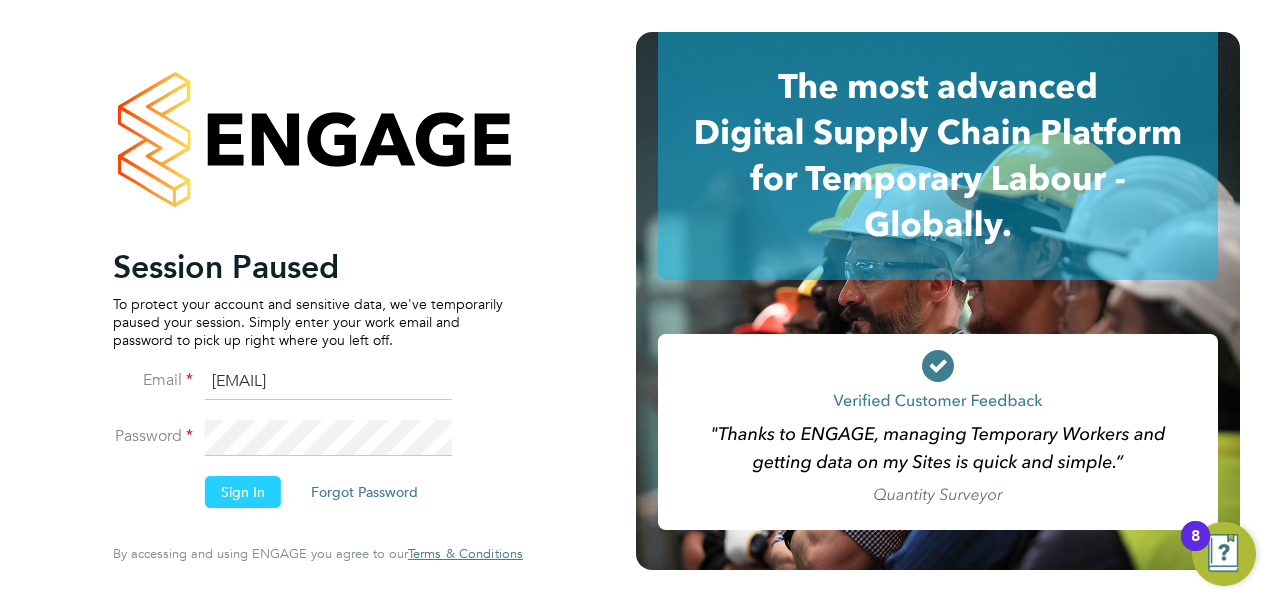 click on "Sign In" 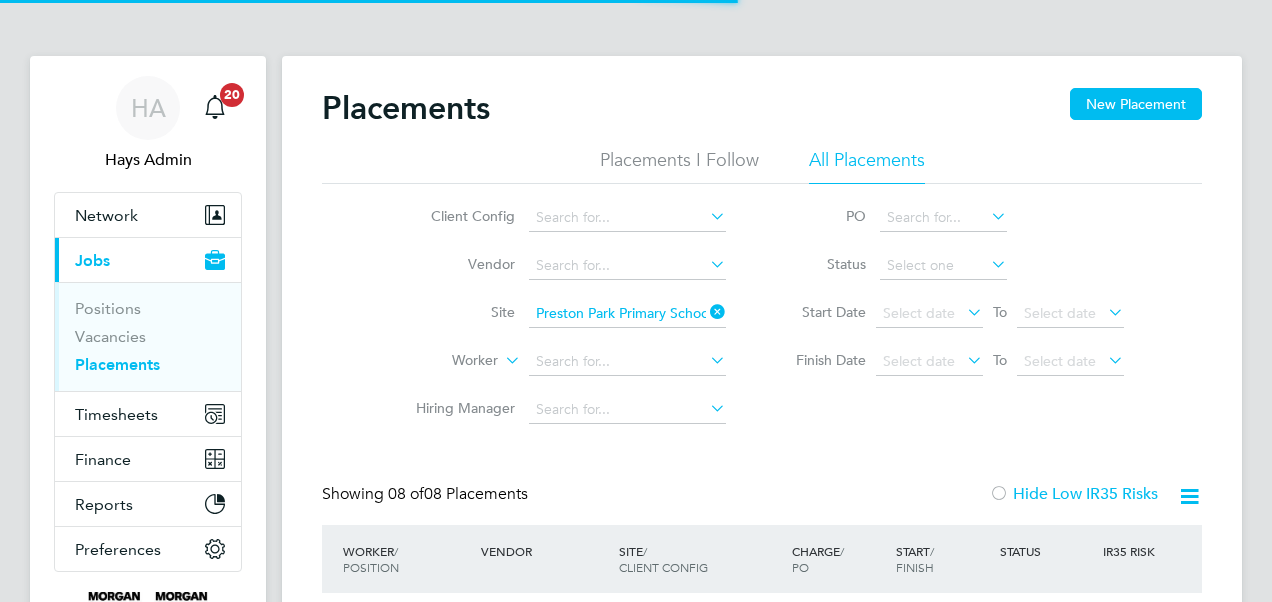 scroll, scrollTop: 0, scrollLeft: 0, axis: both 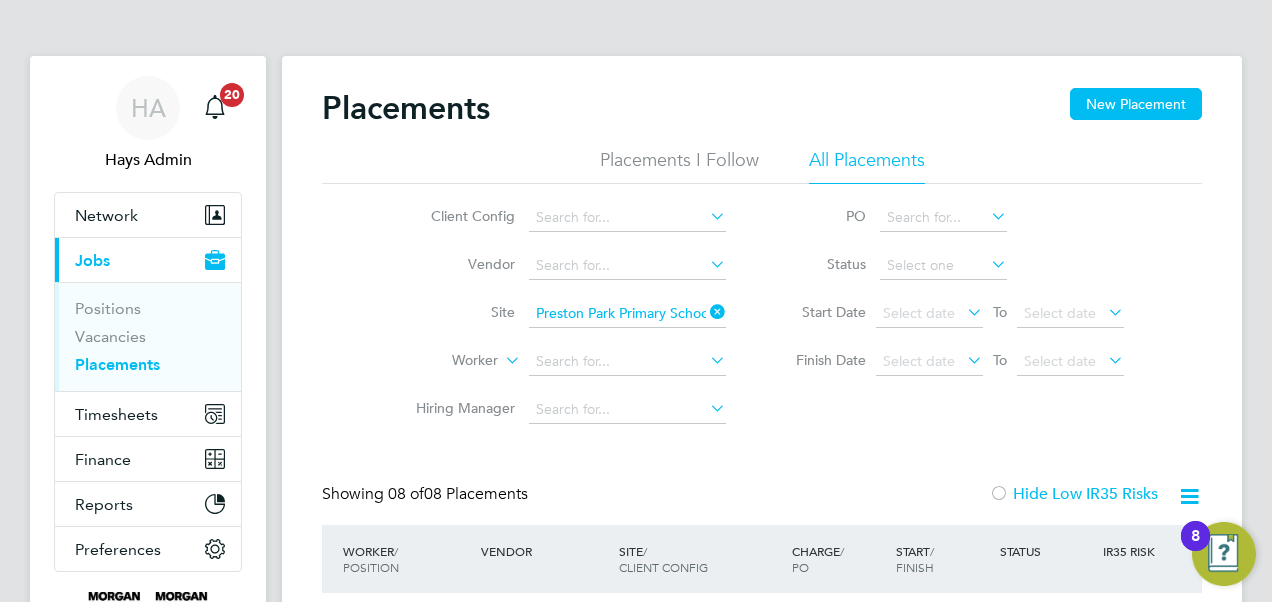 click 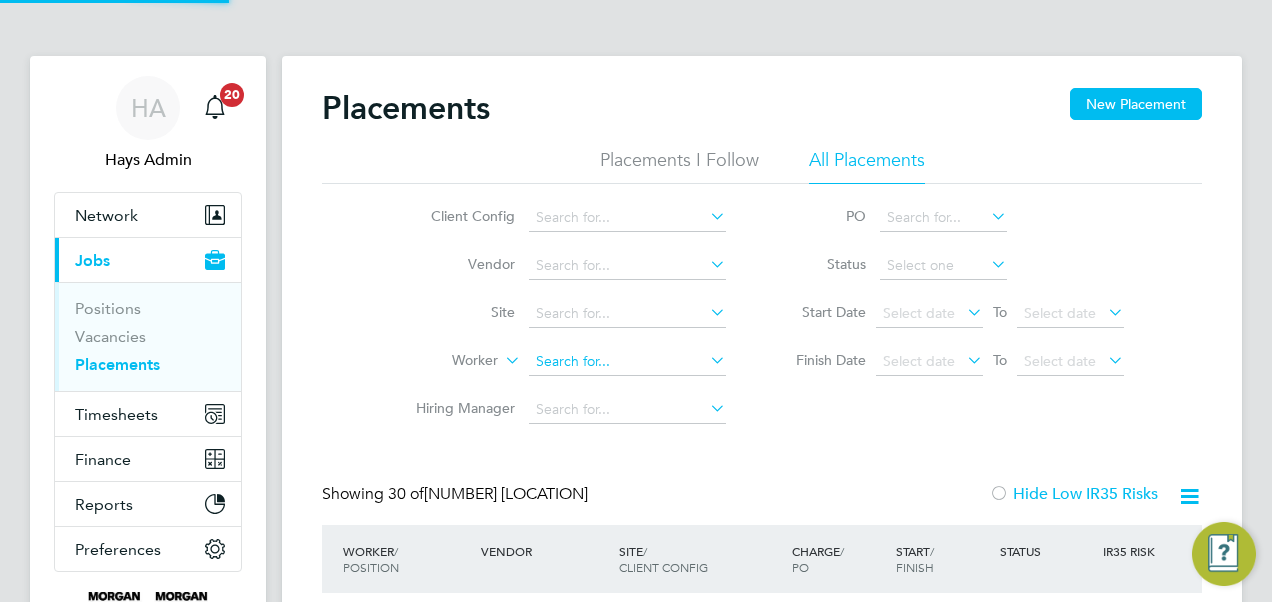 click 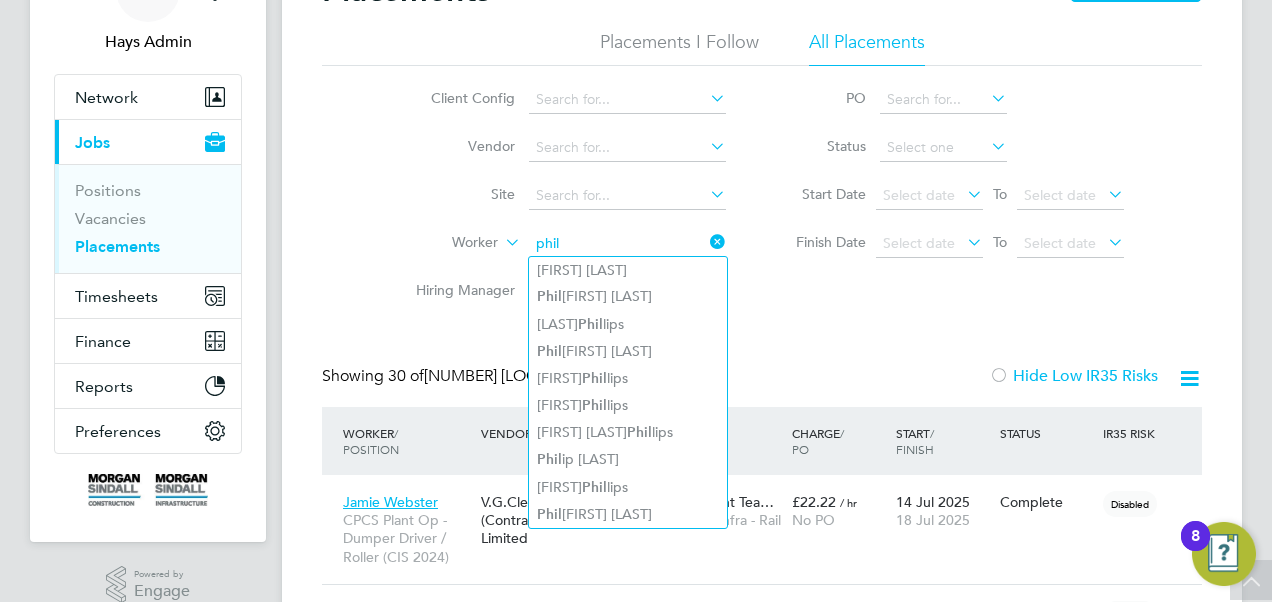 click on "phil" 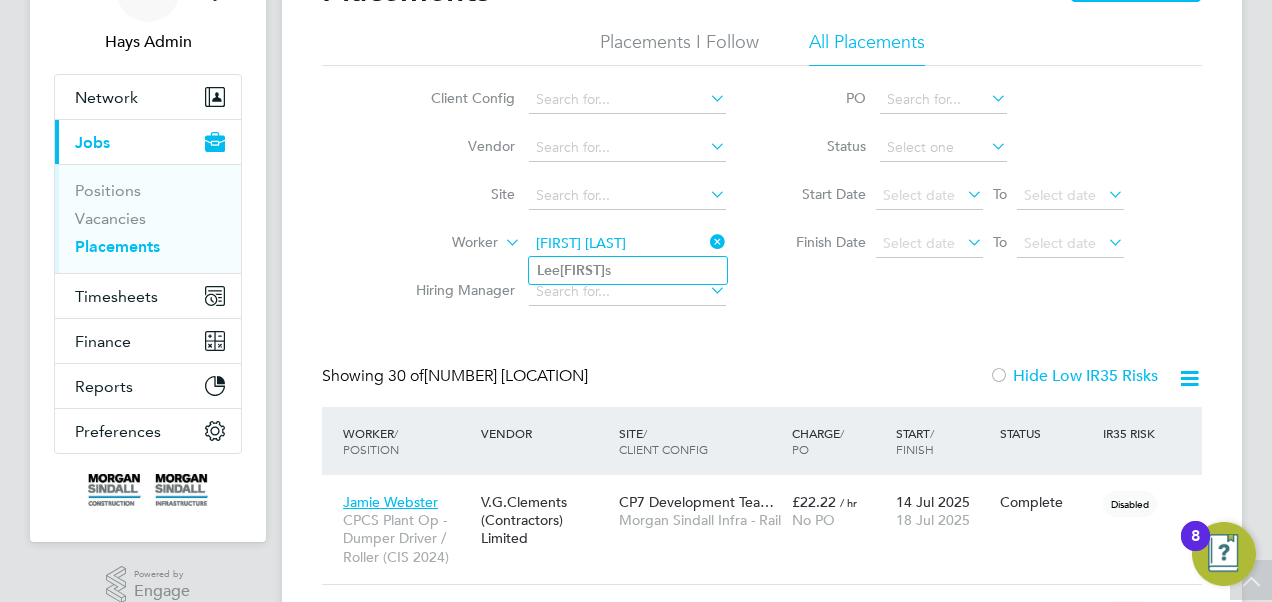 click on "phillip le" 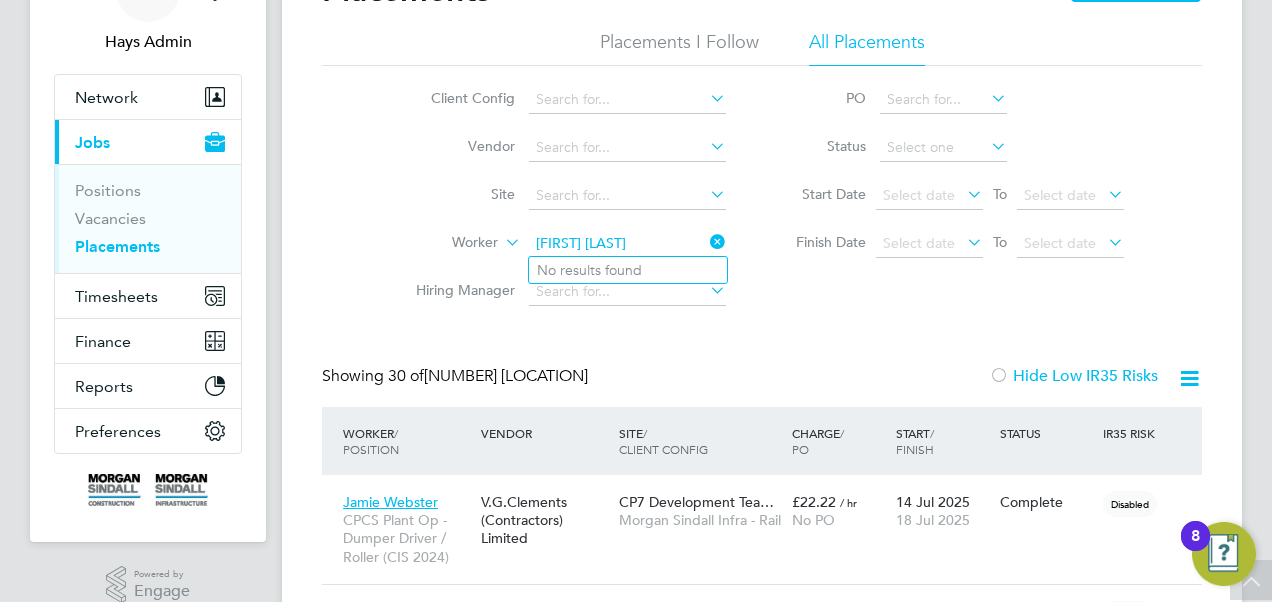 click on "philip le" 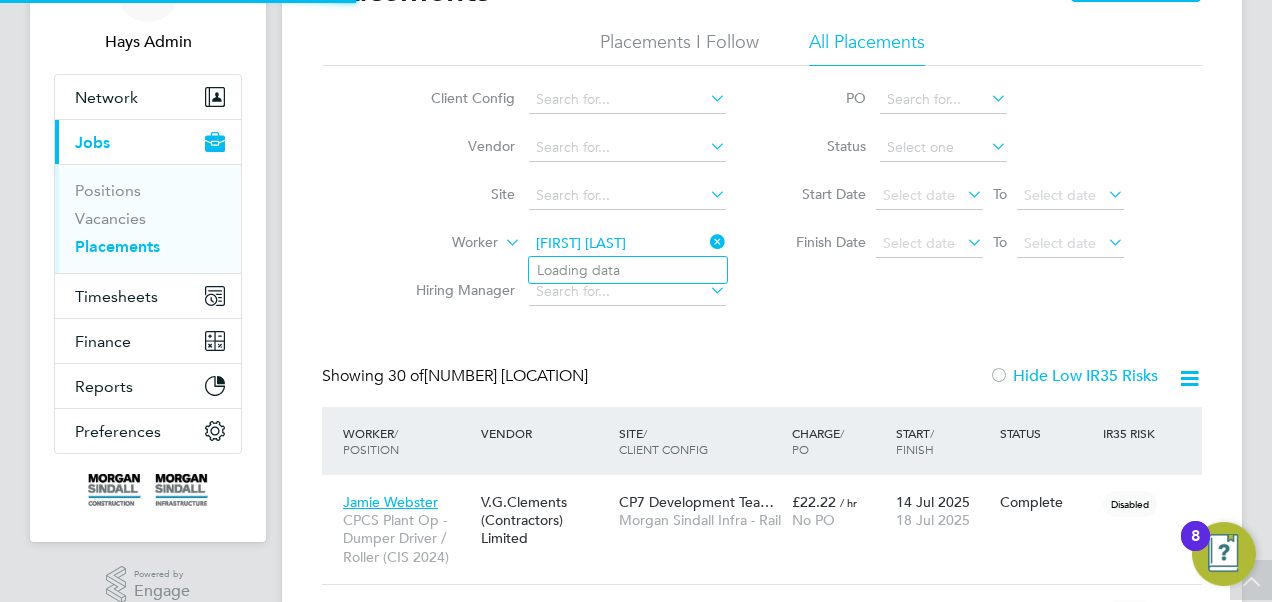 click on "phil le" 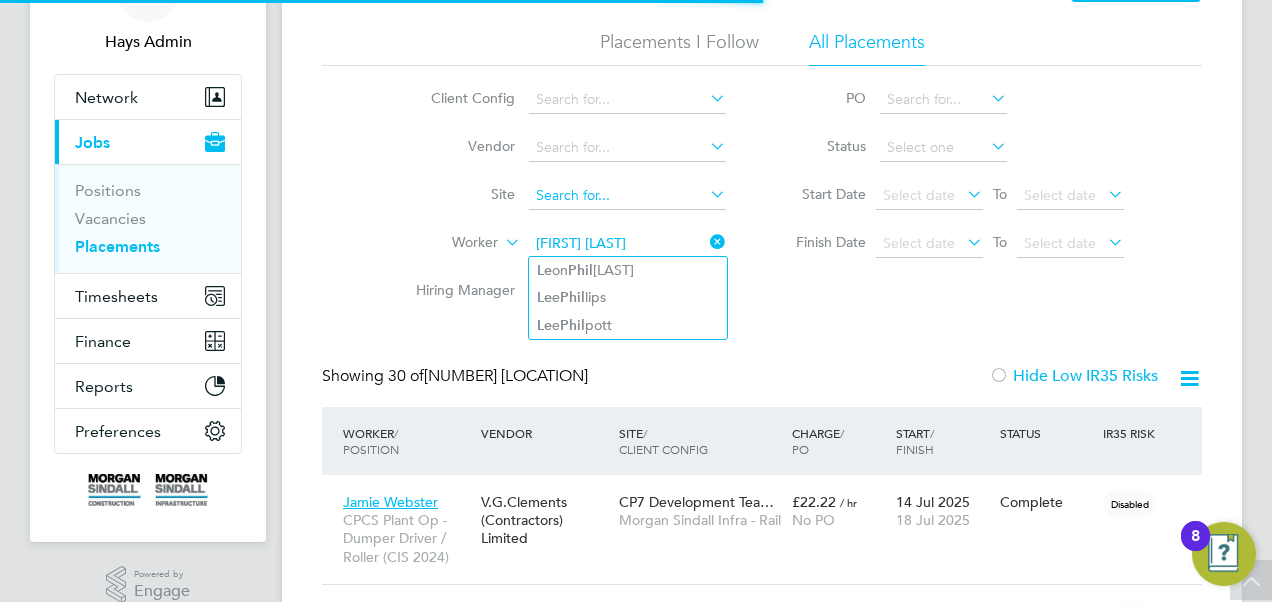 type on "phil lew" 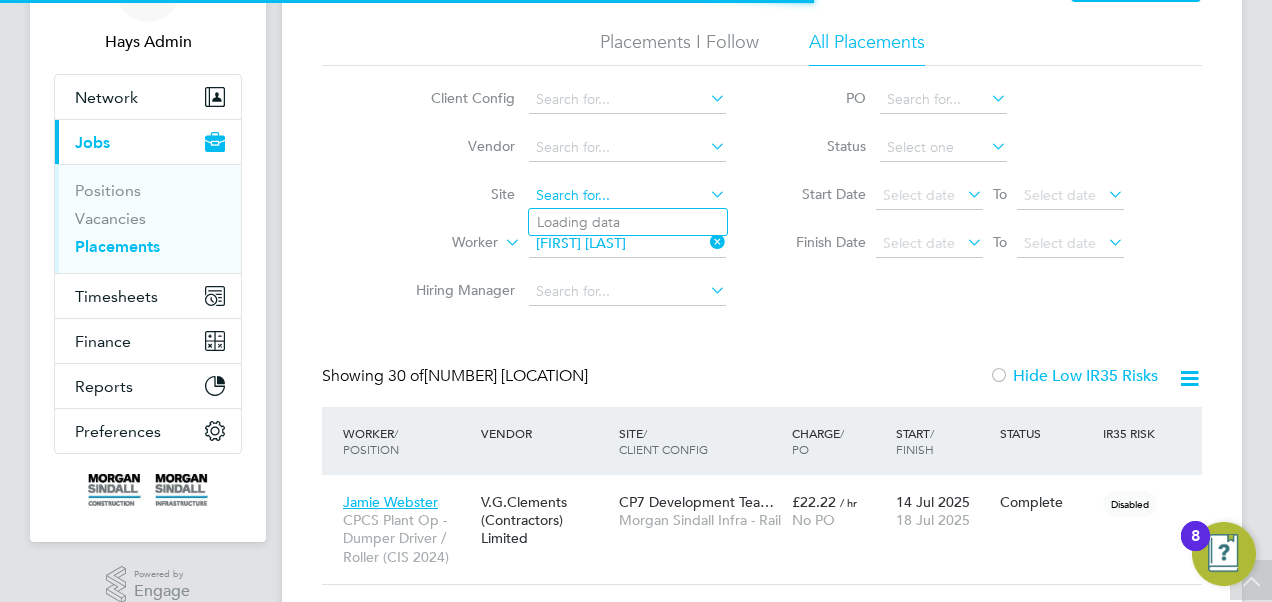 click 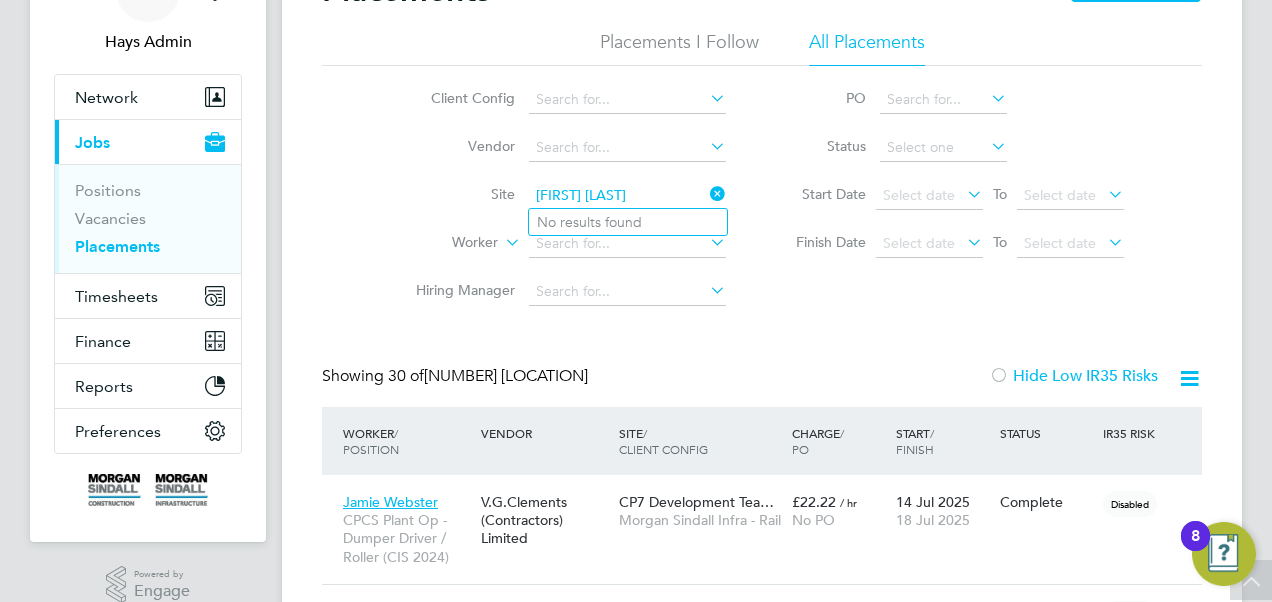 type on "ruby mea" 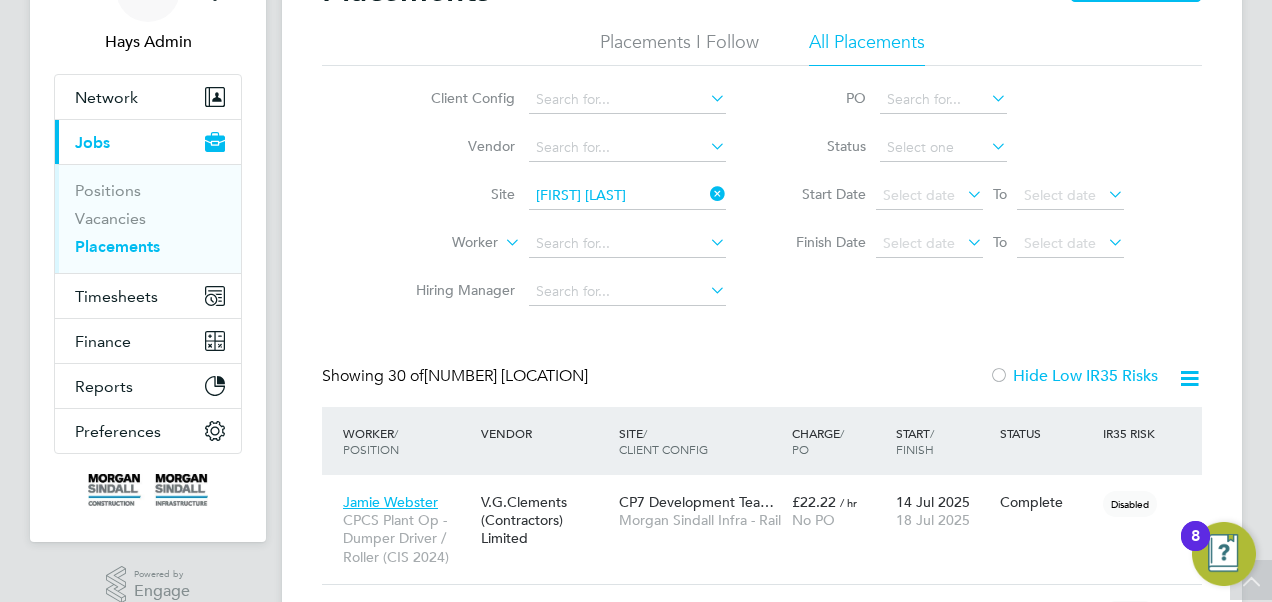 type 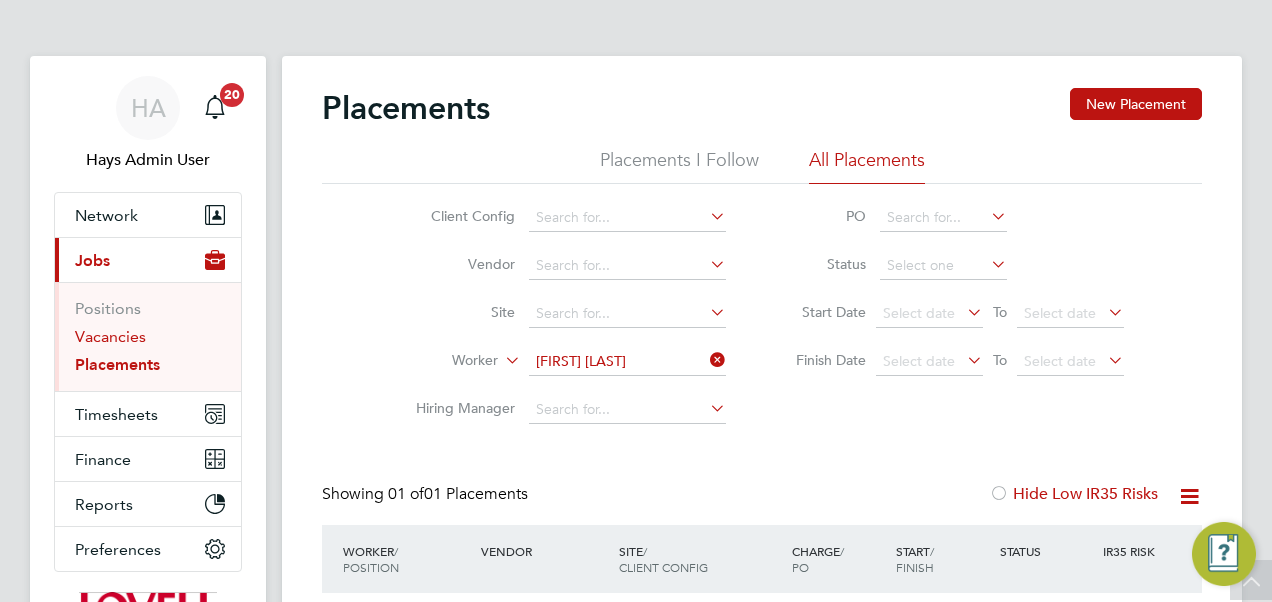 scroll, scrollTop: 174, scrollLeft: 0, axis: vertical 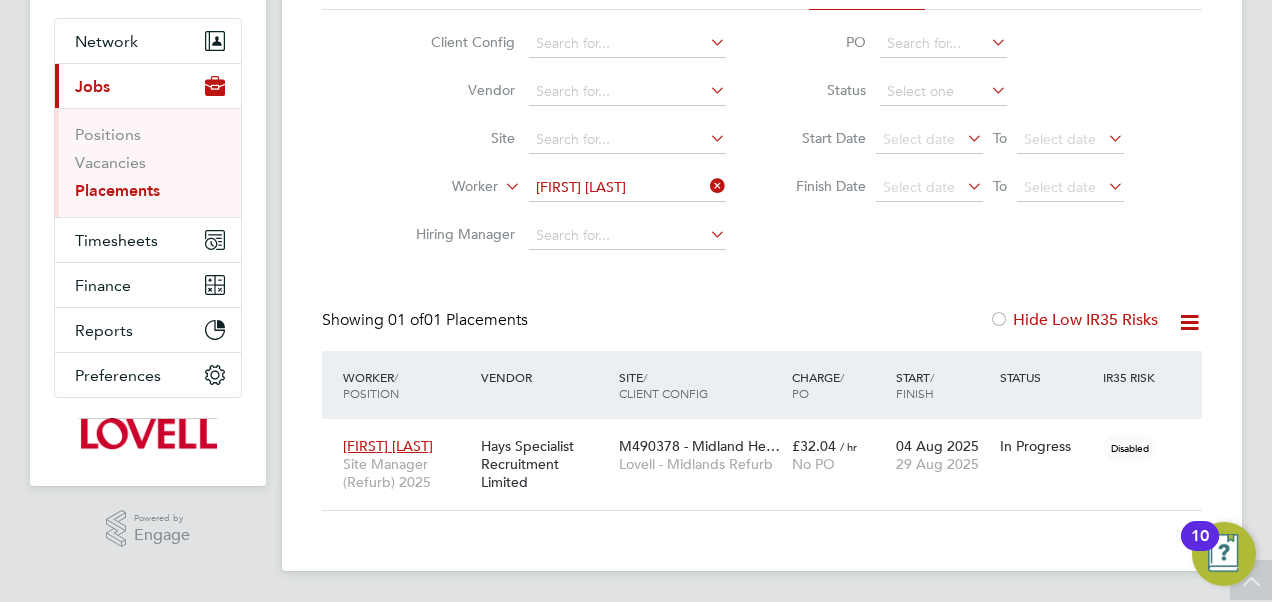 click 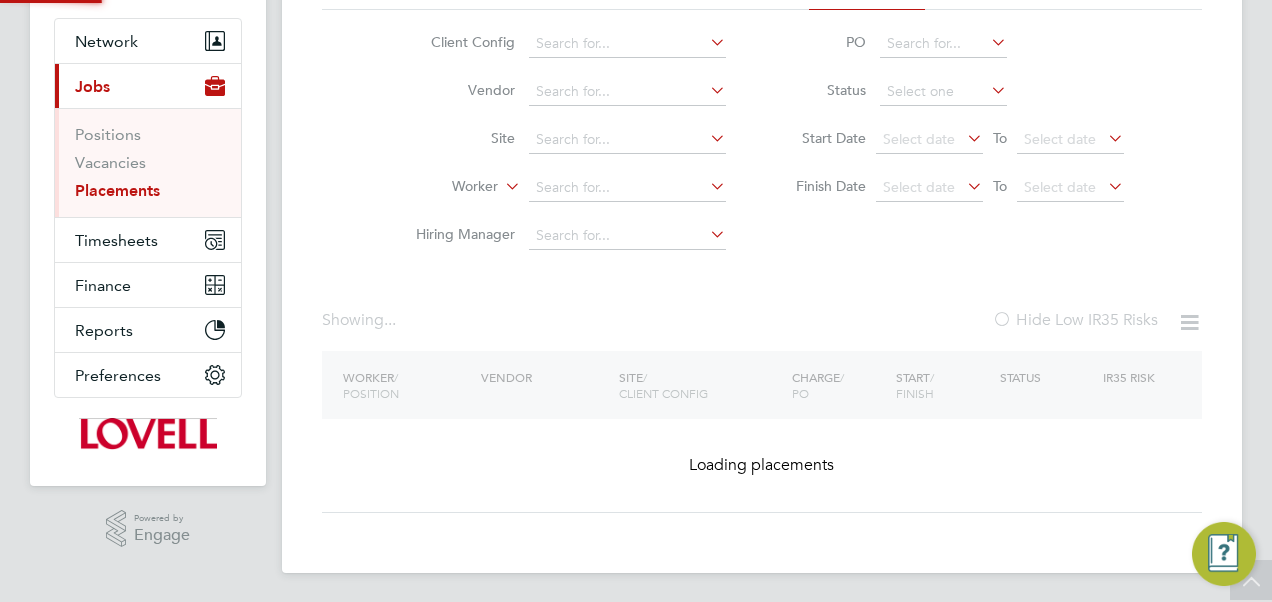 click on "Worker" 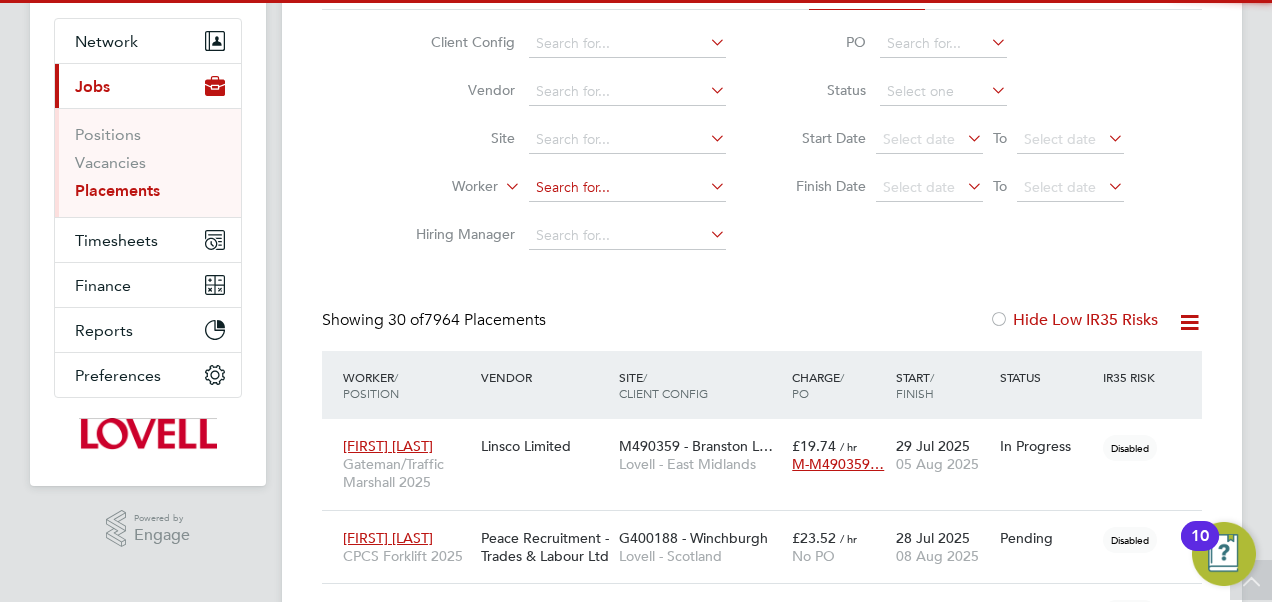 scroll, scrollTop: 10, scrollLeft: 10, axis: both 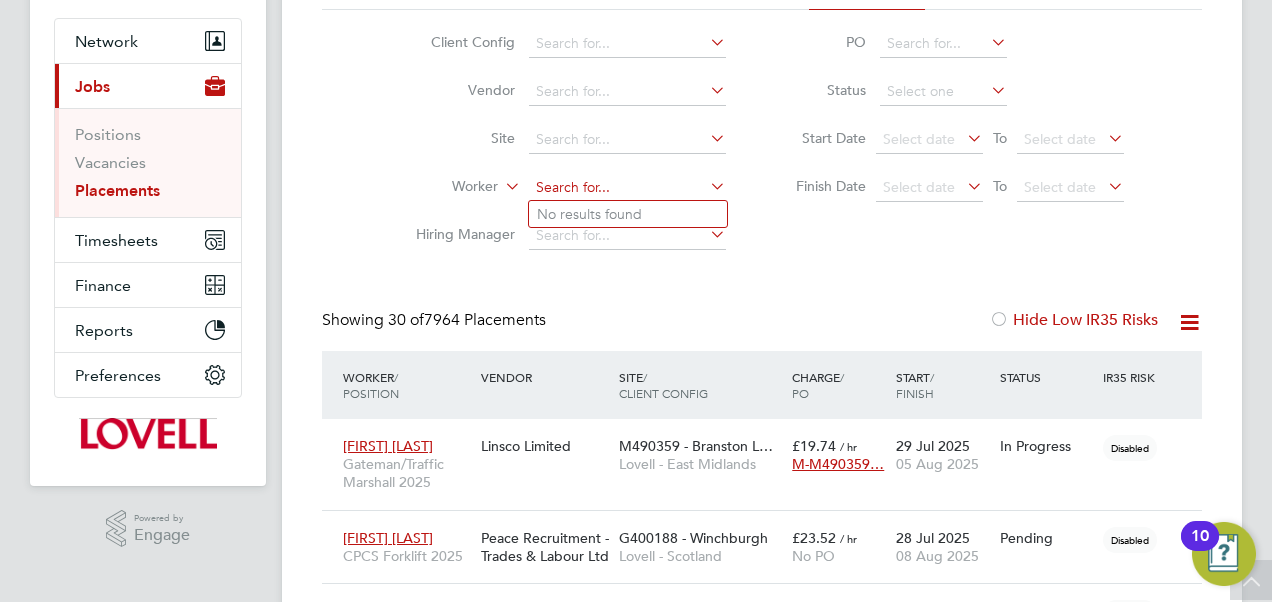 click 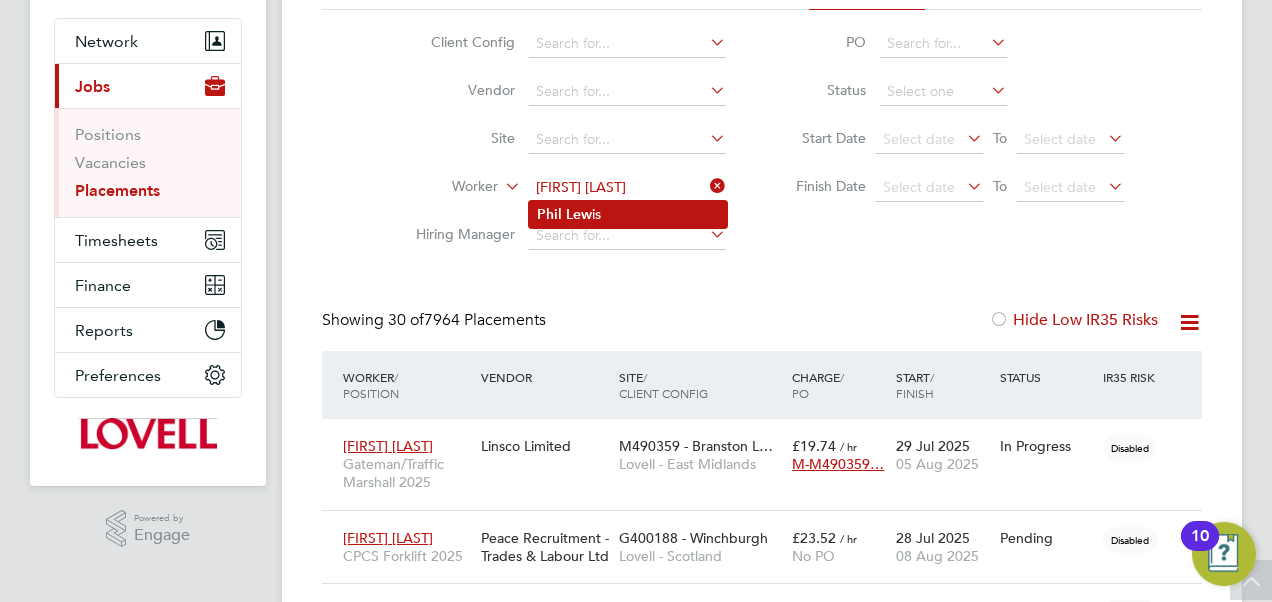 click on "Phil" 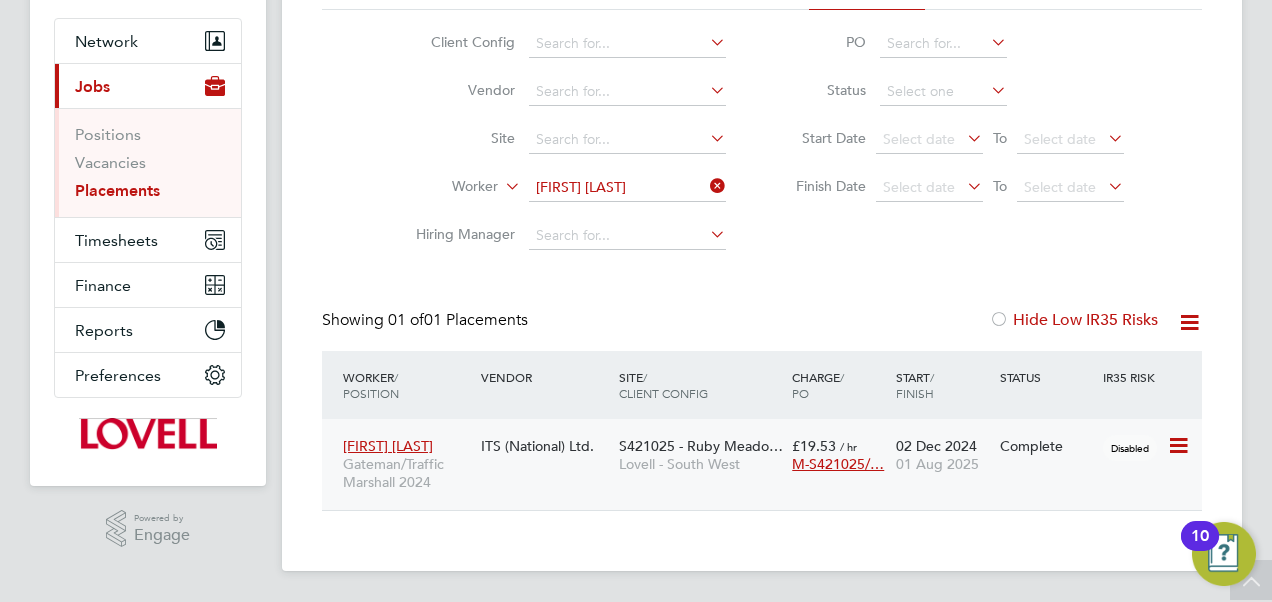 click on "Lovell - South West" 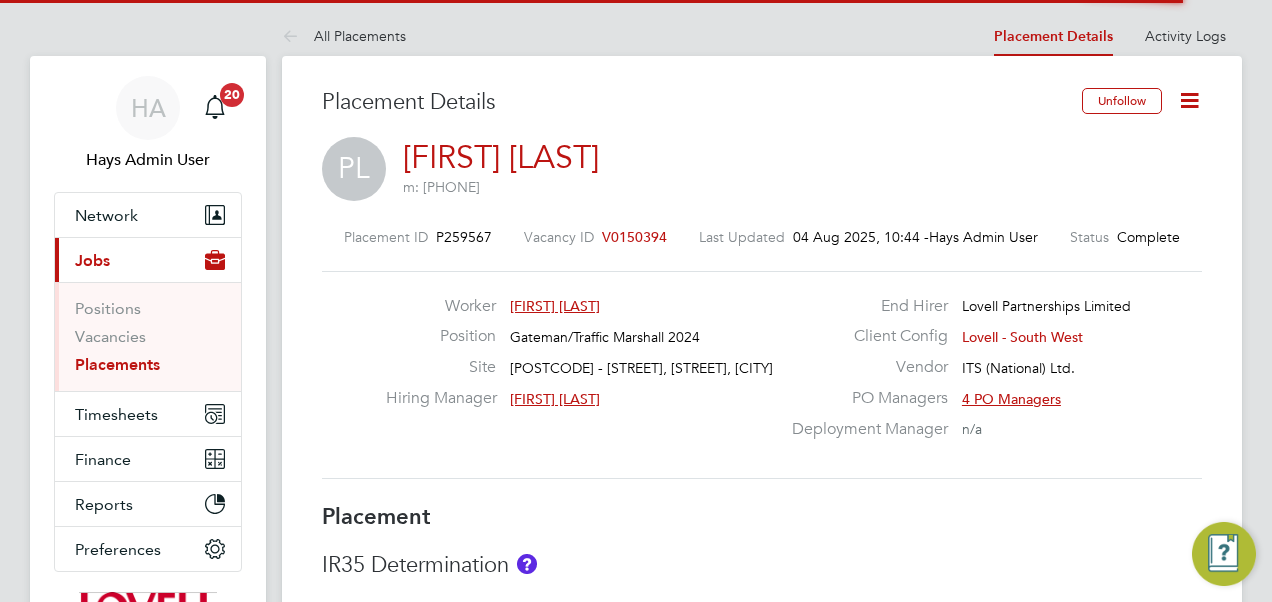 scroll, scrollTop: 324, scrollLeft: 0, axis: vertical 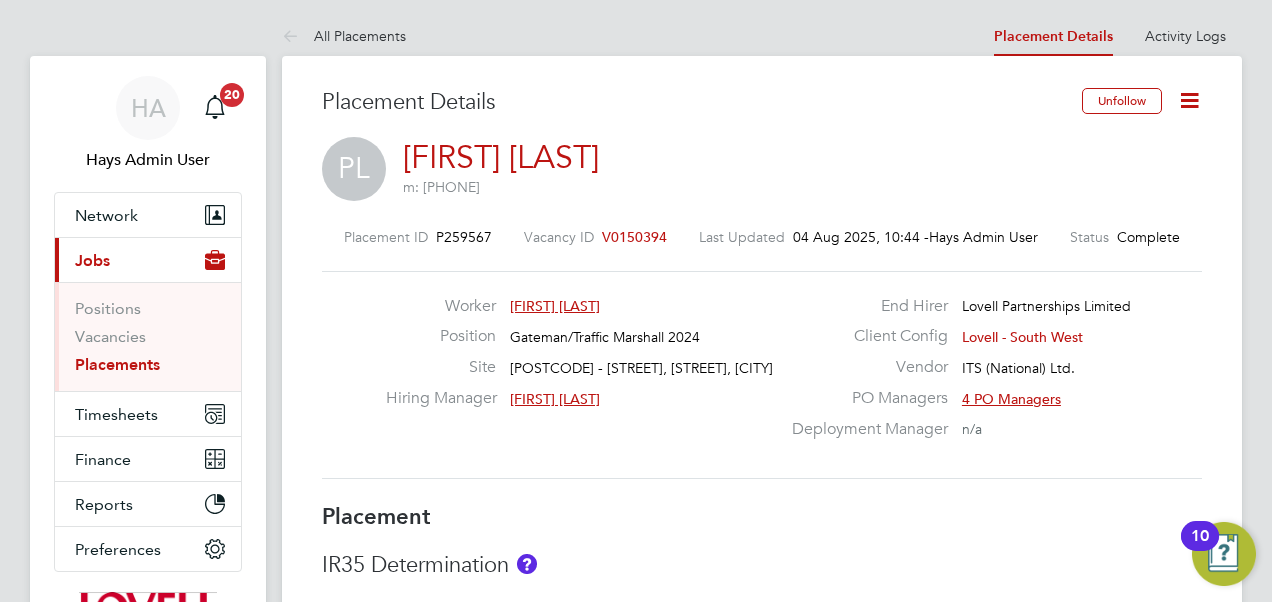click 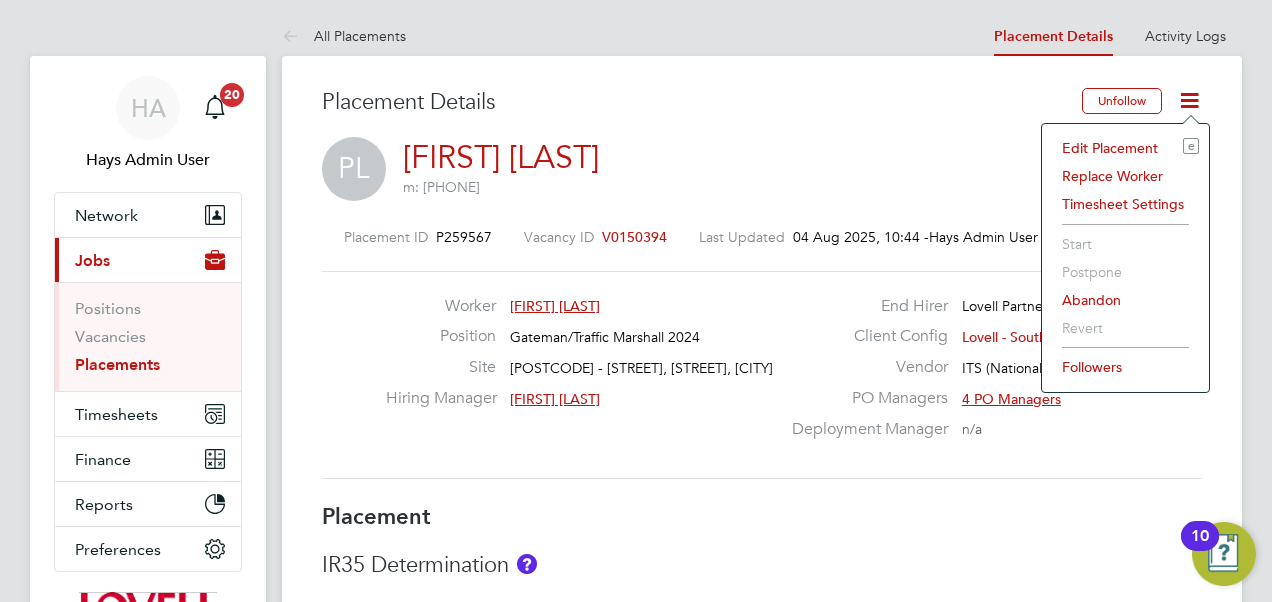 click on "Edit Placement e" 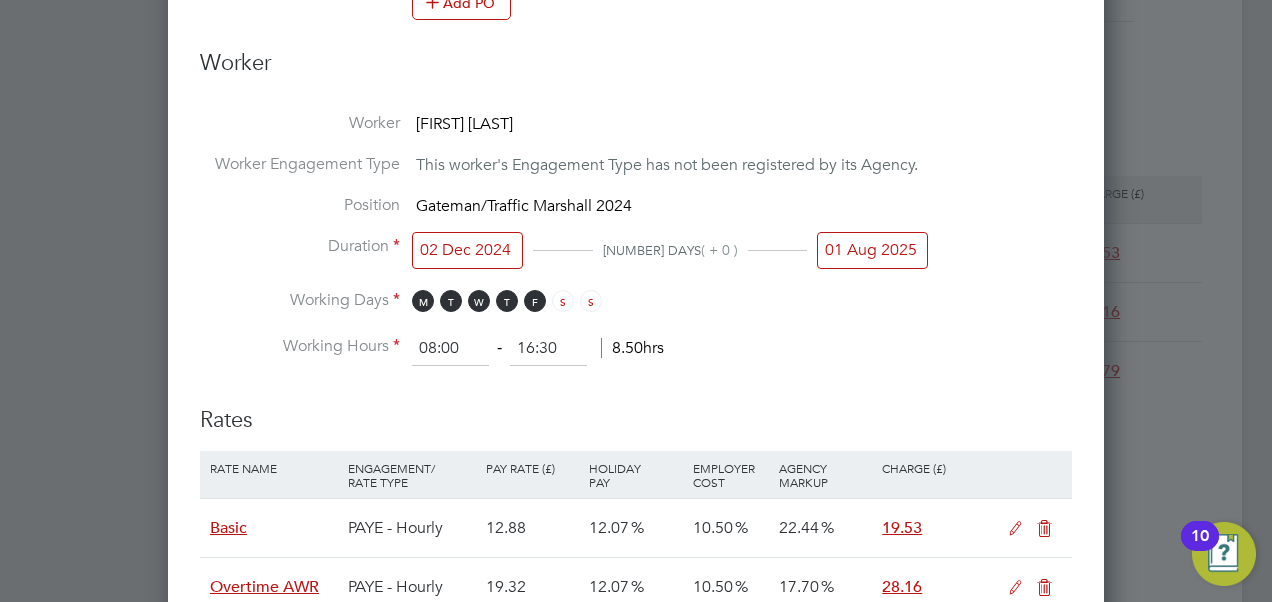 click on "01 Aug 2025" at bounding box center [872, 250] 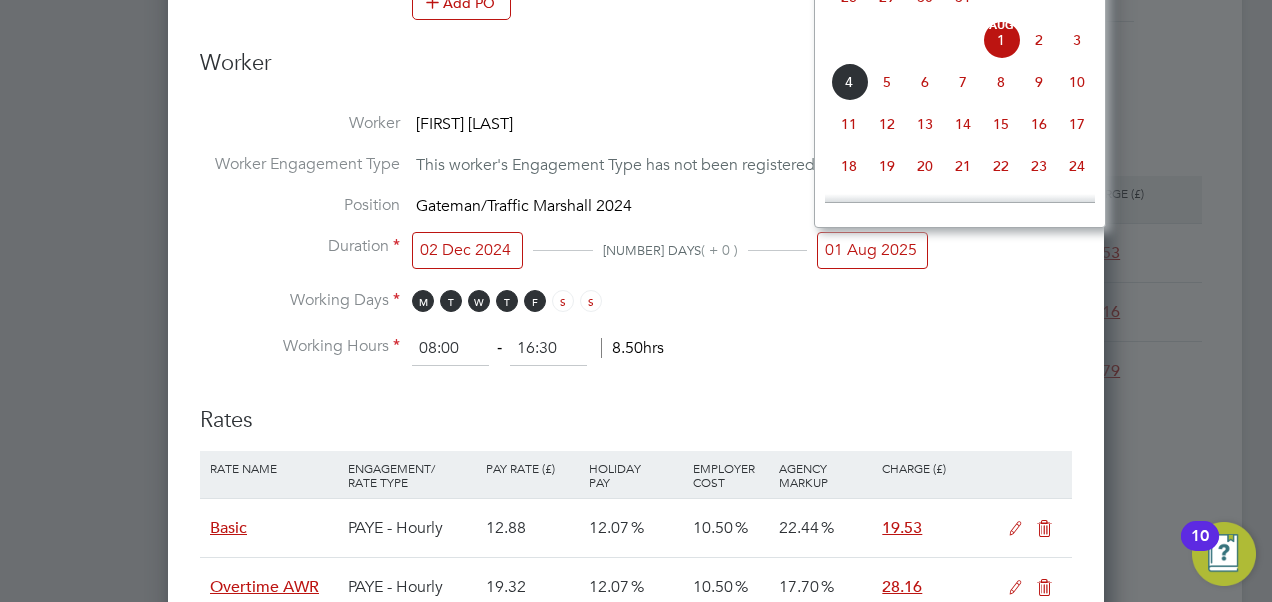 click on "22" 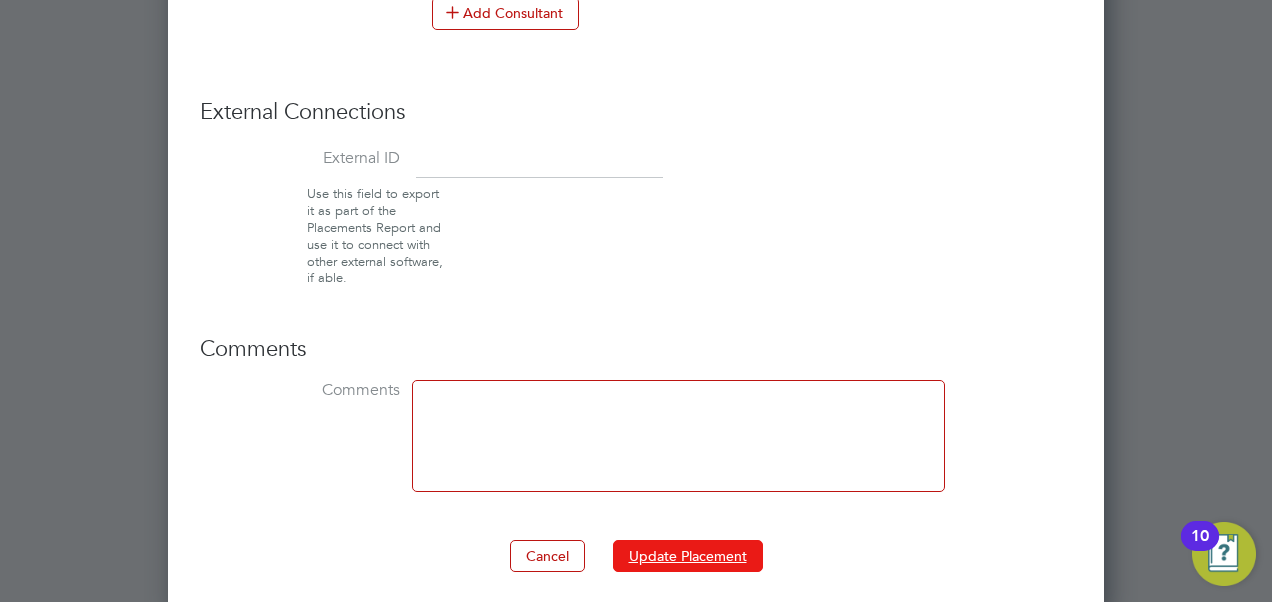 click on "Update Placement" at bounding box center (688, 556) 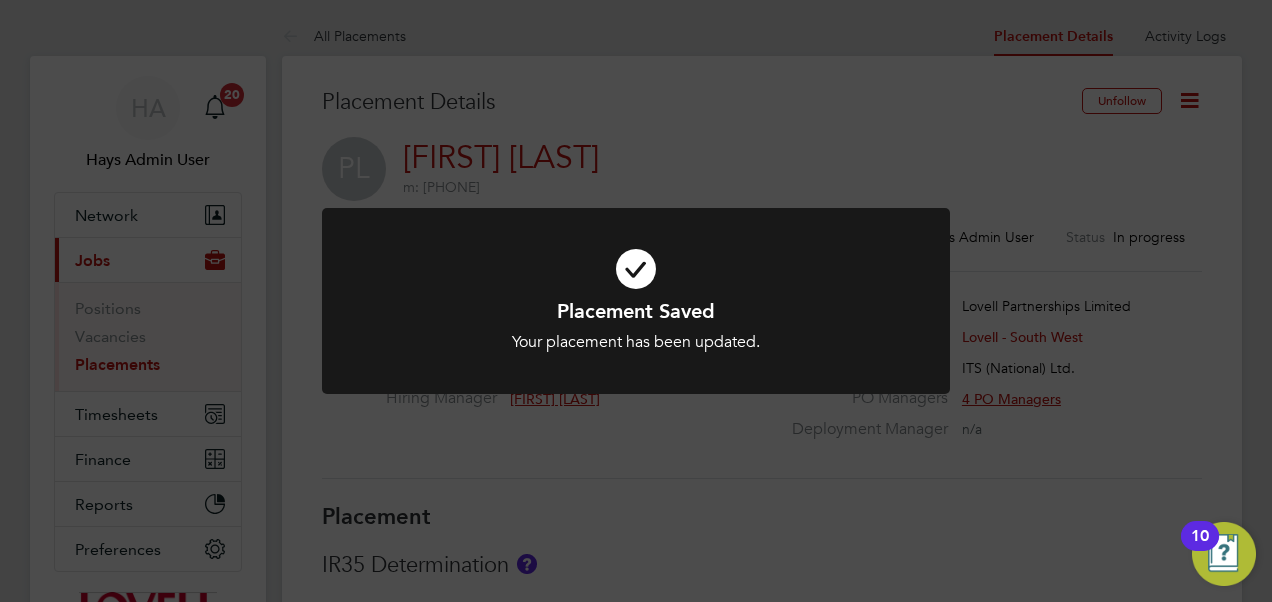 click on "Placement Saved Your placement has been updated. Cancel Okay" 